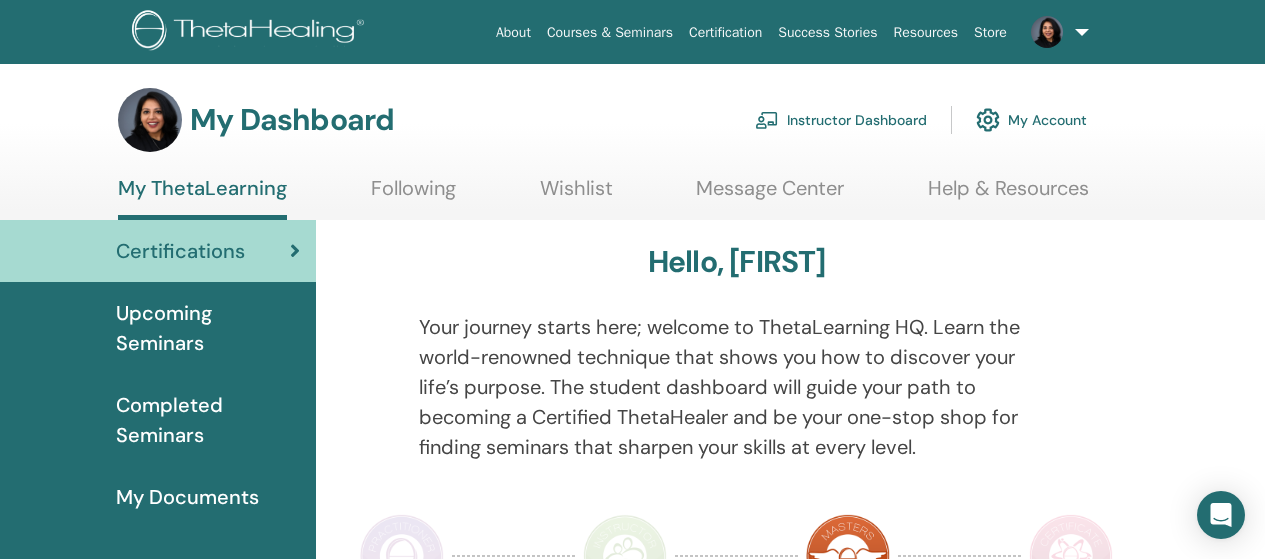 scroll, scrollTop: 0, scrollLeft: 0, axis: both 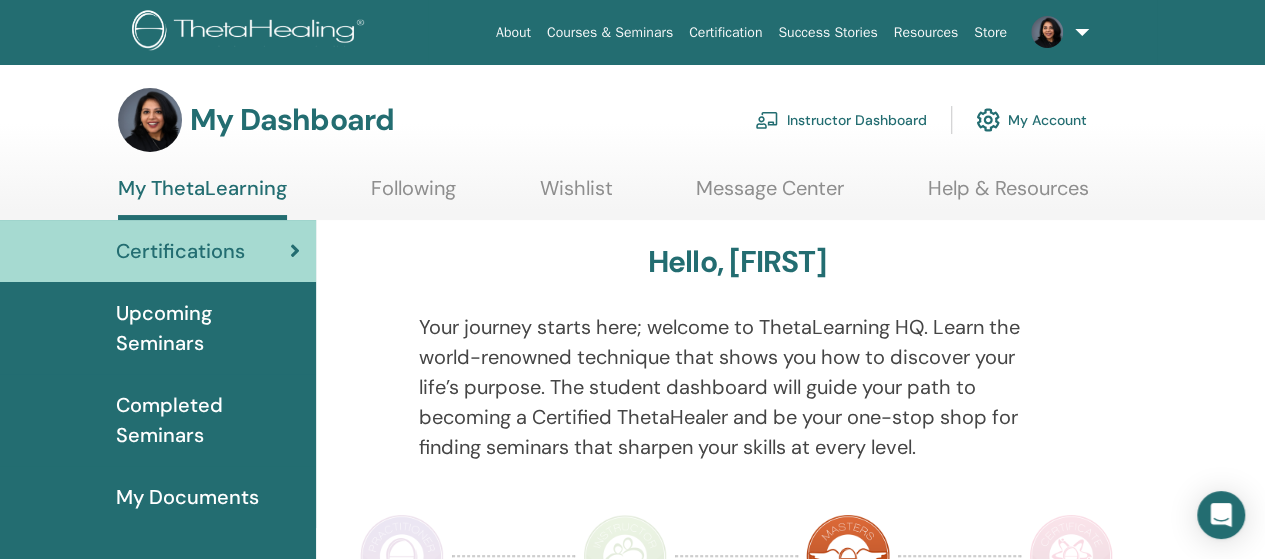 click on "My Dashboard
Instructor Dashboard
My Account" at bounding box center (602, 120) 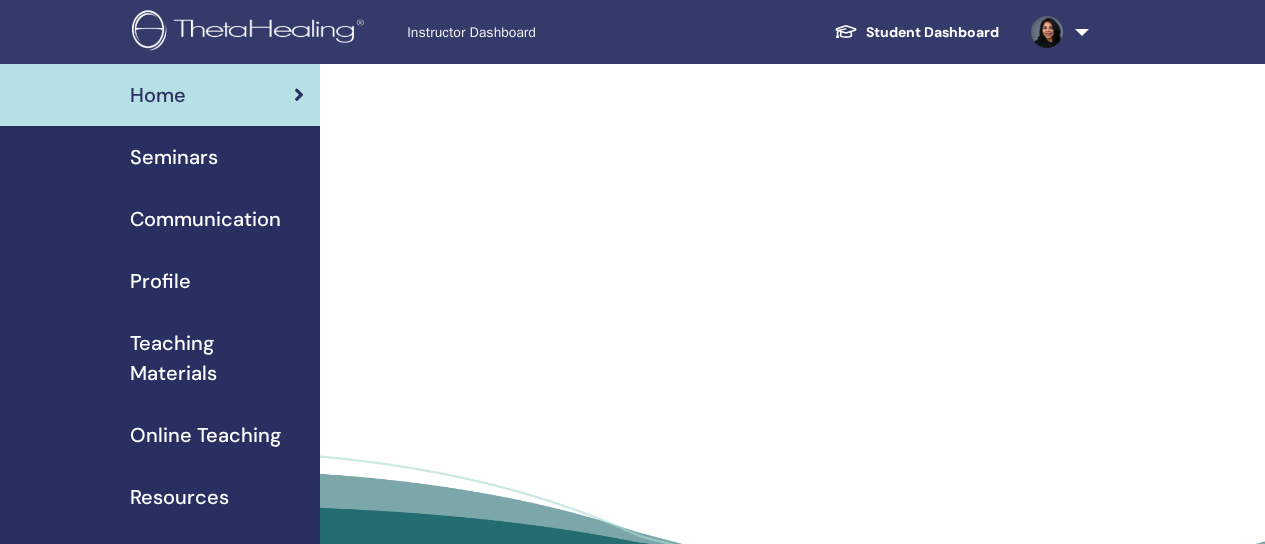 scroll, scrollTop: 0, scrollLeft: 0, axis: both 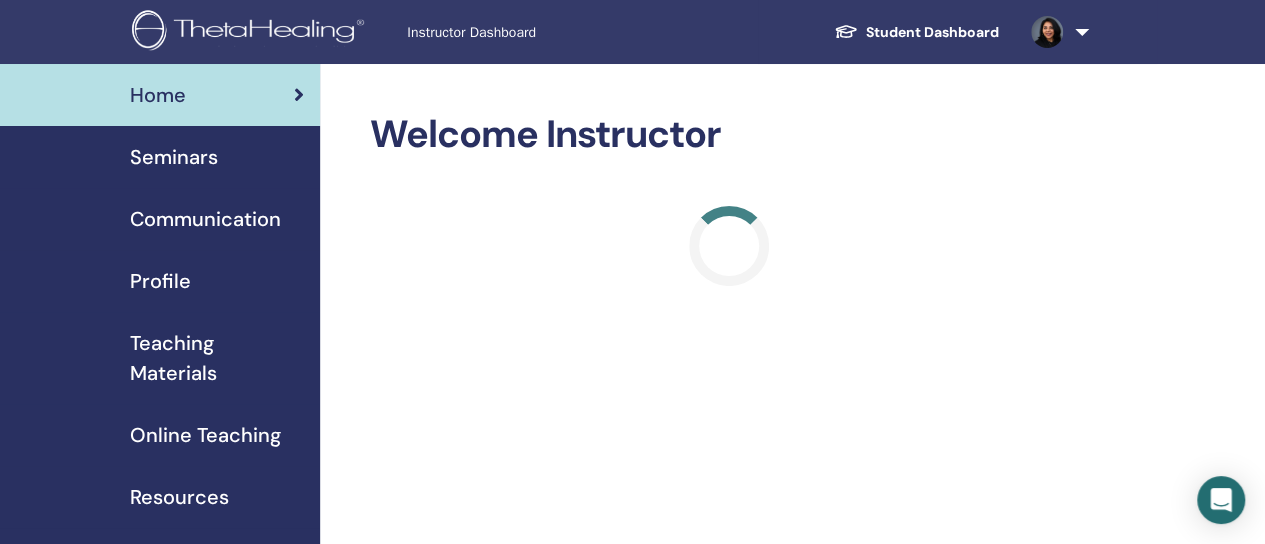 click on "Seminars" at bounding box center (174, 157) 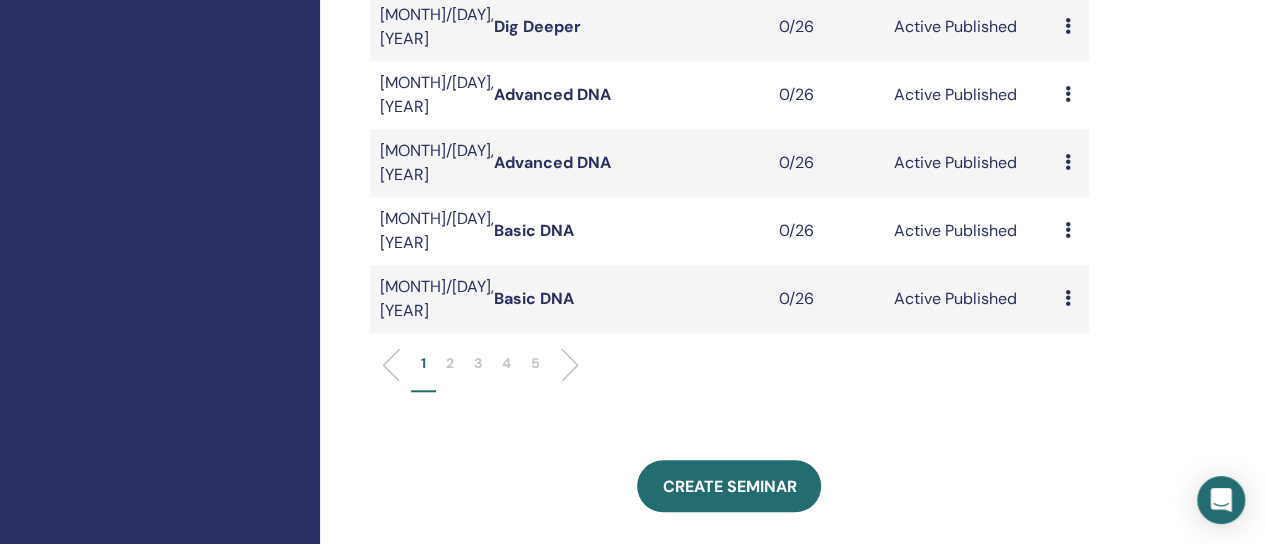 scroll, scrollTop: 750, scrollLeft: 0, axis: vertical 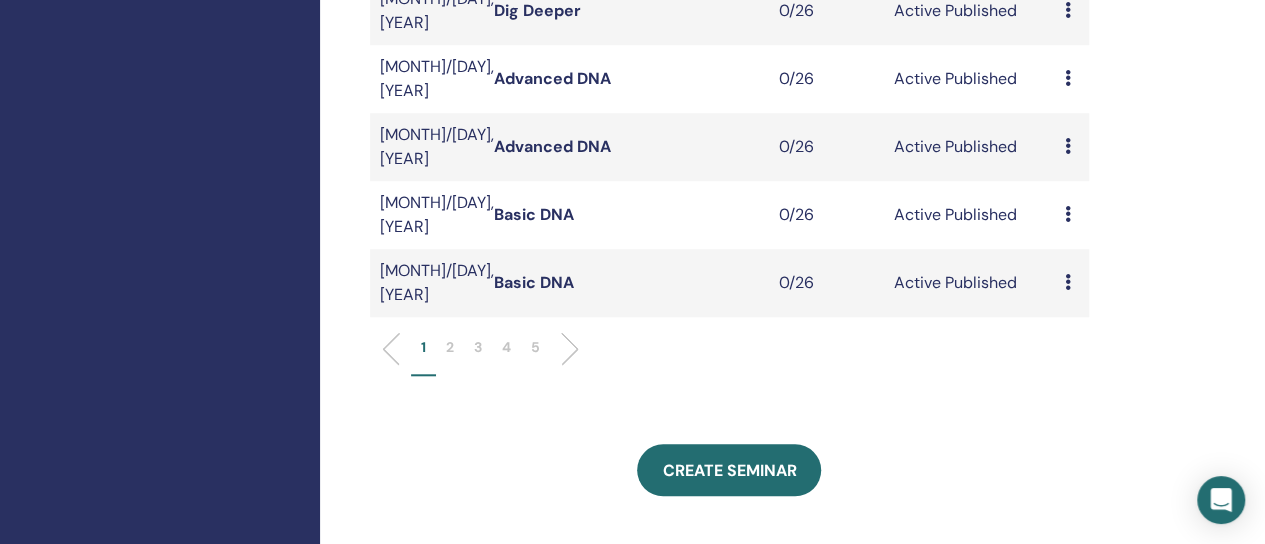 click on "3" at bounding box center [478, 347] 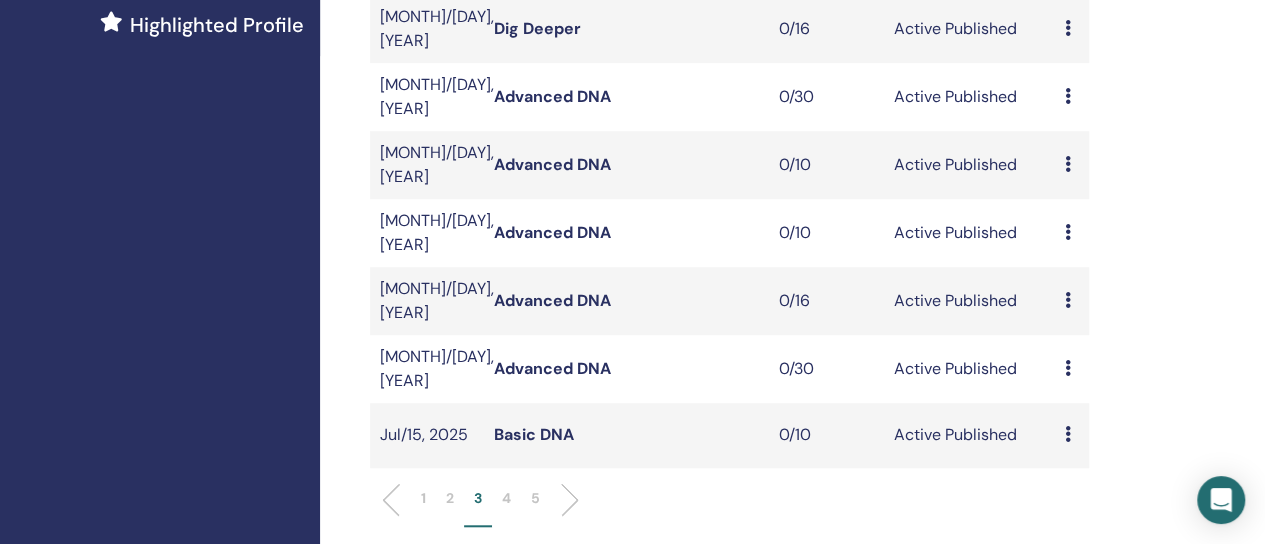 scroll, scrollTop: 589, scrollLeft: 0, axis: vertical 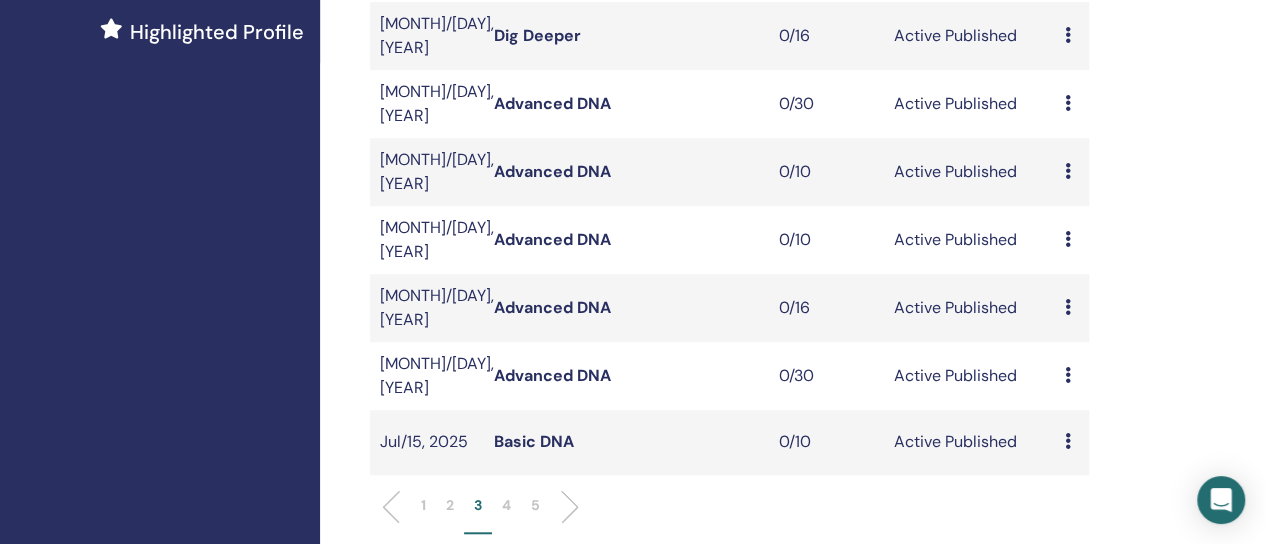 click at bounding box center (1067, 103) 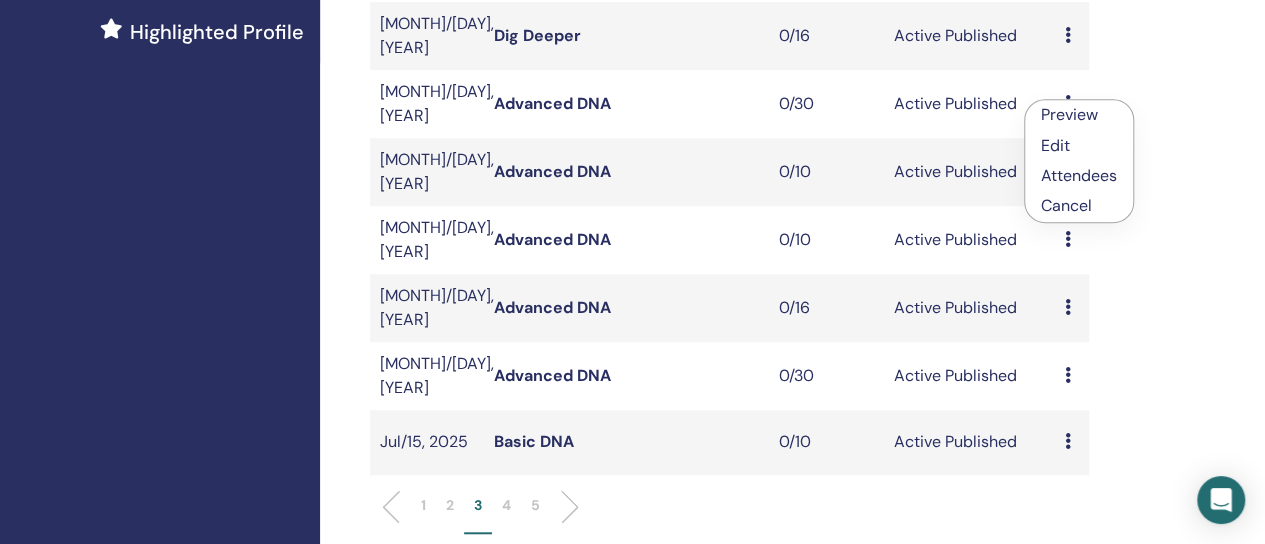 click on "Preview" at bounding box center (1069, 114) 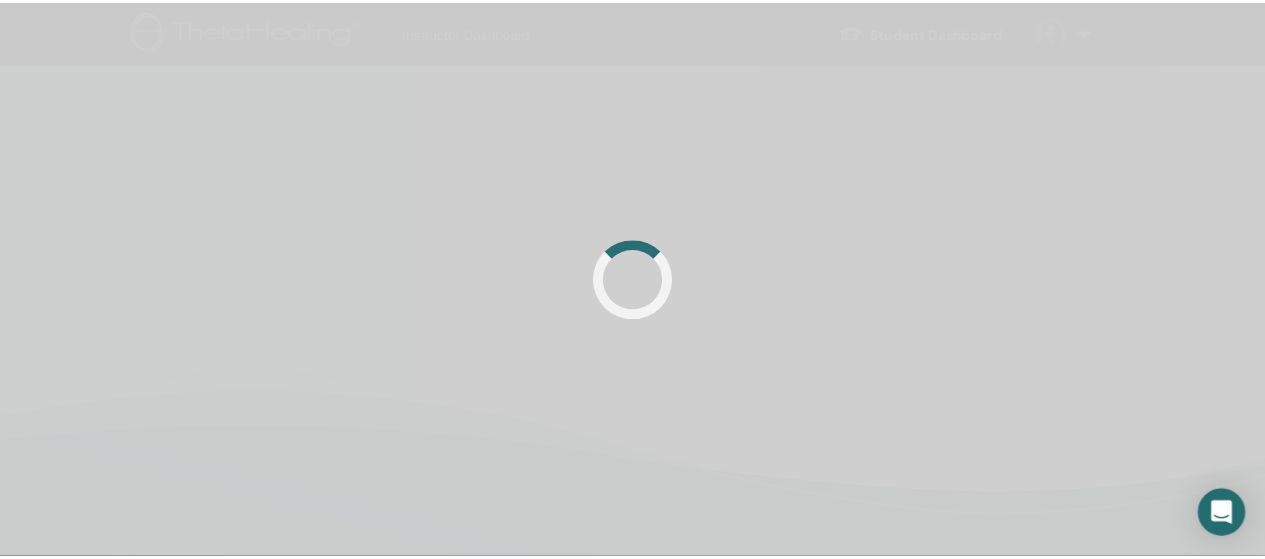 scroll, scrollTop: 0, scrollLeft: 0, axis: both 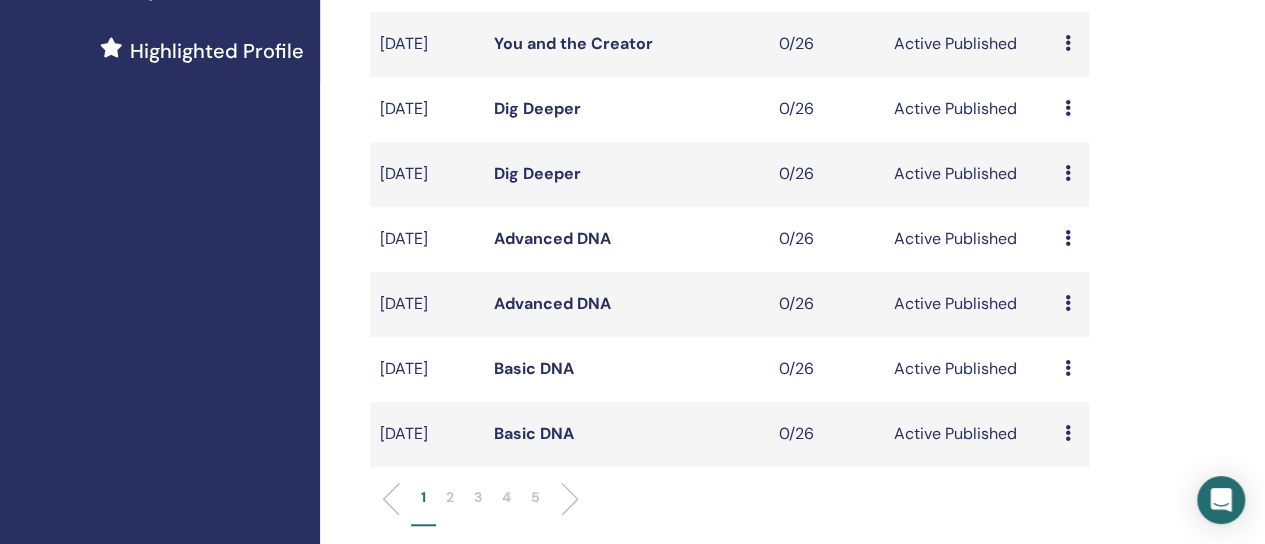 click on "3" at bounding box center (478, 497) 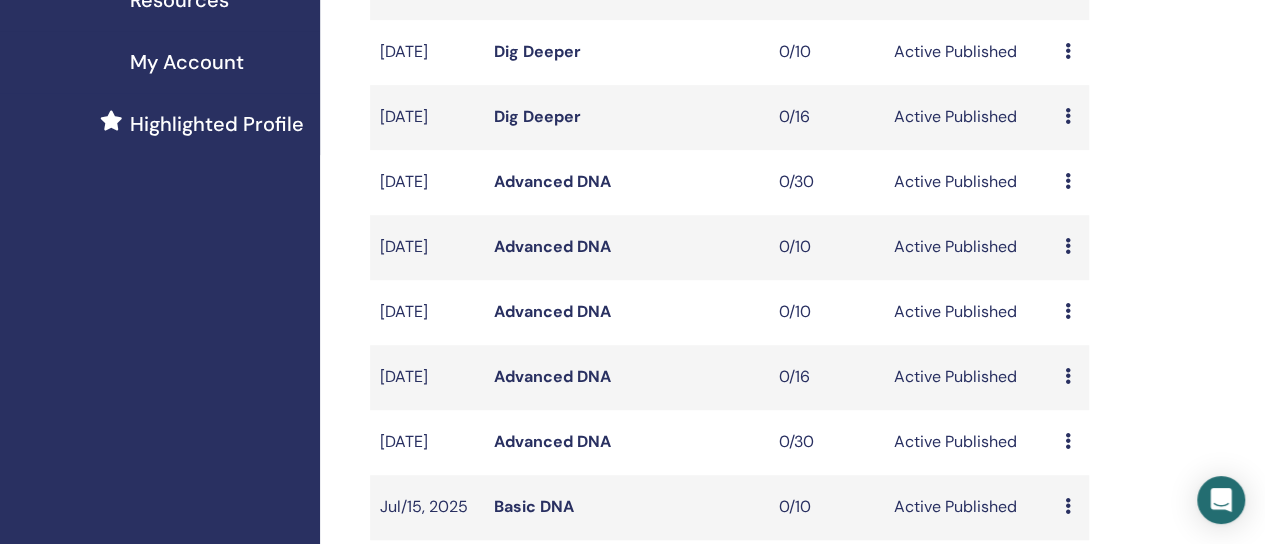 scroll, scrollTop: 520, scrollLeft: 0, axis: vertical 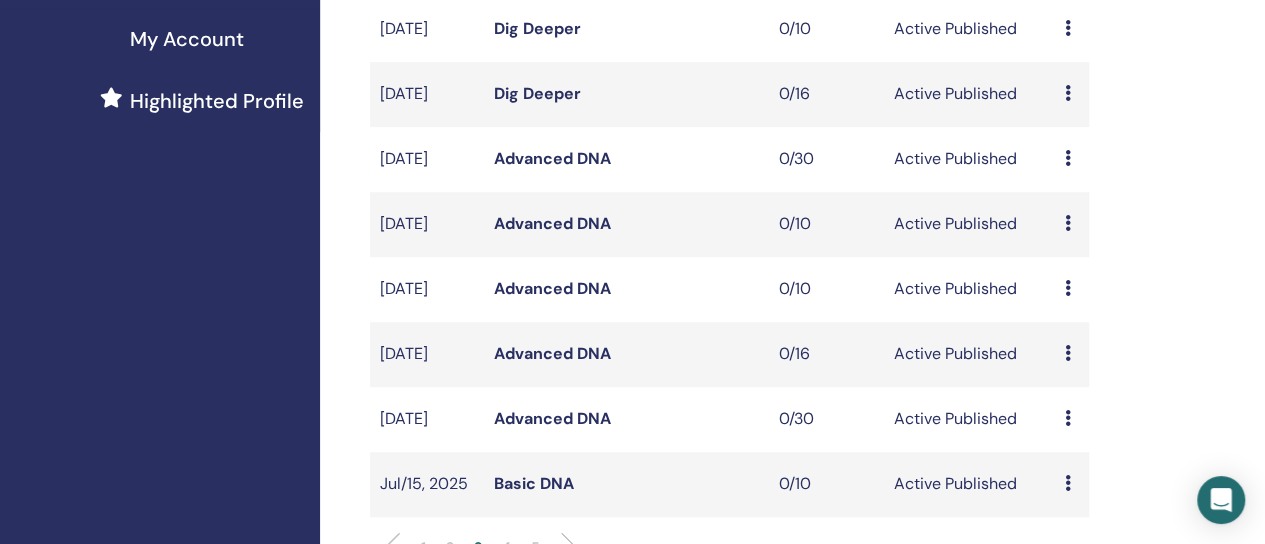 click at bounding box center [1067, 223] 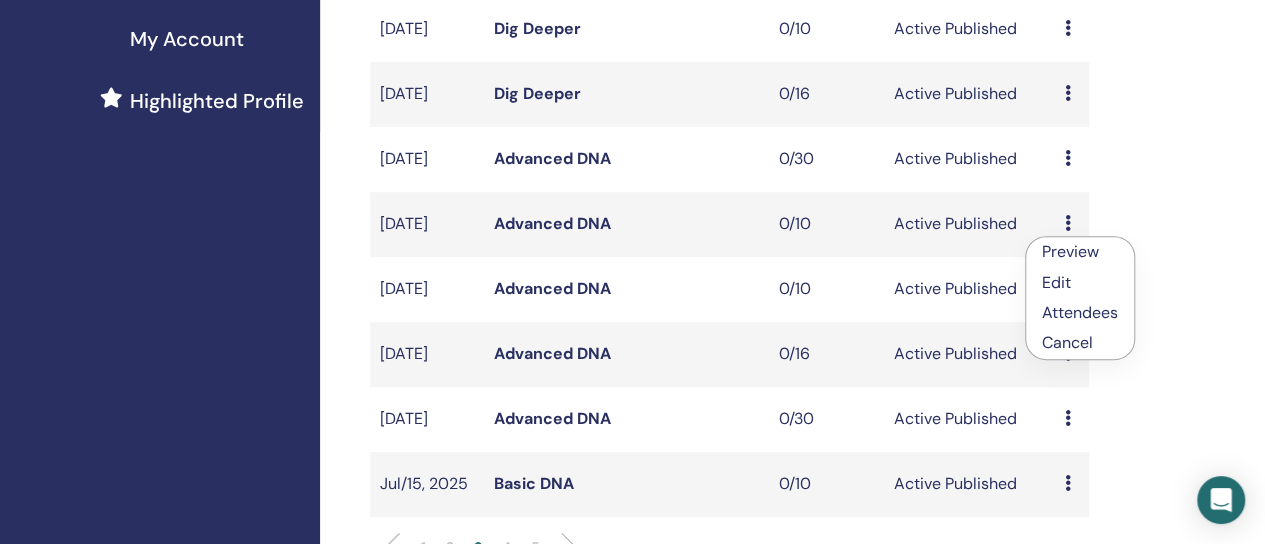 click on "Preview" at bounding box center [1070, 251] 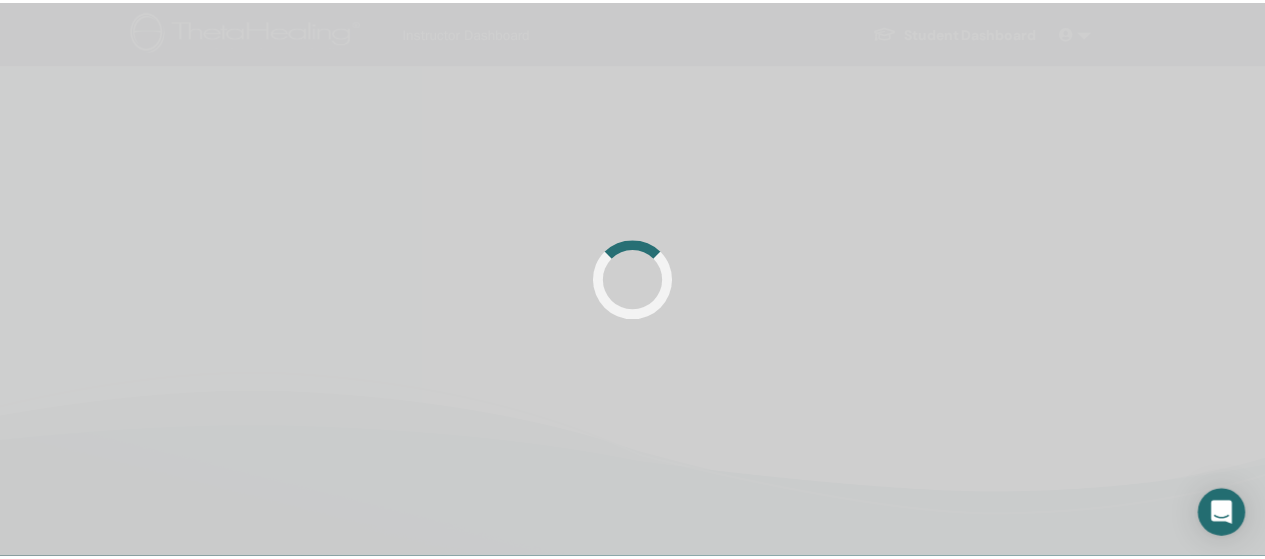 scroll, scrollTop: 0, scrollLeft: 0, axis: both 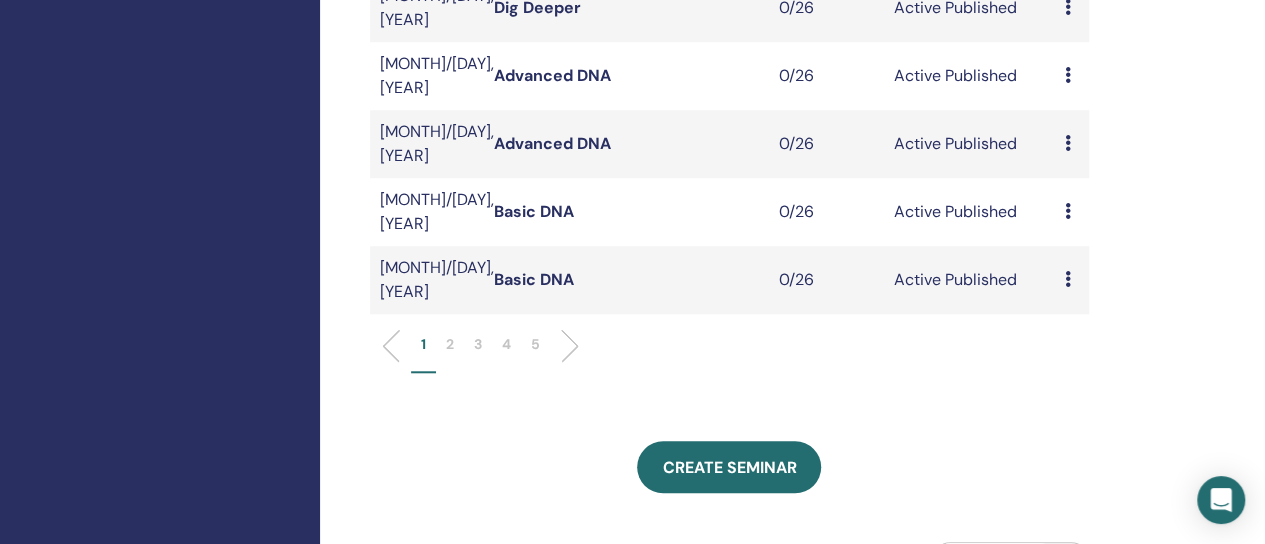 click on "3" at bounding box center (478, 344) 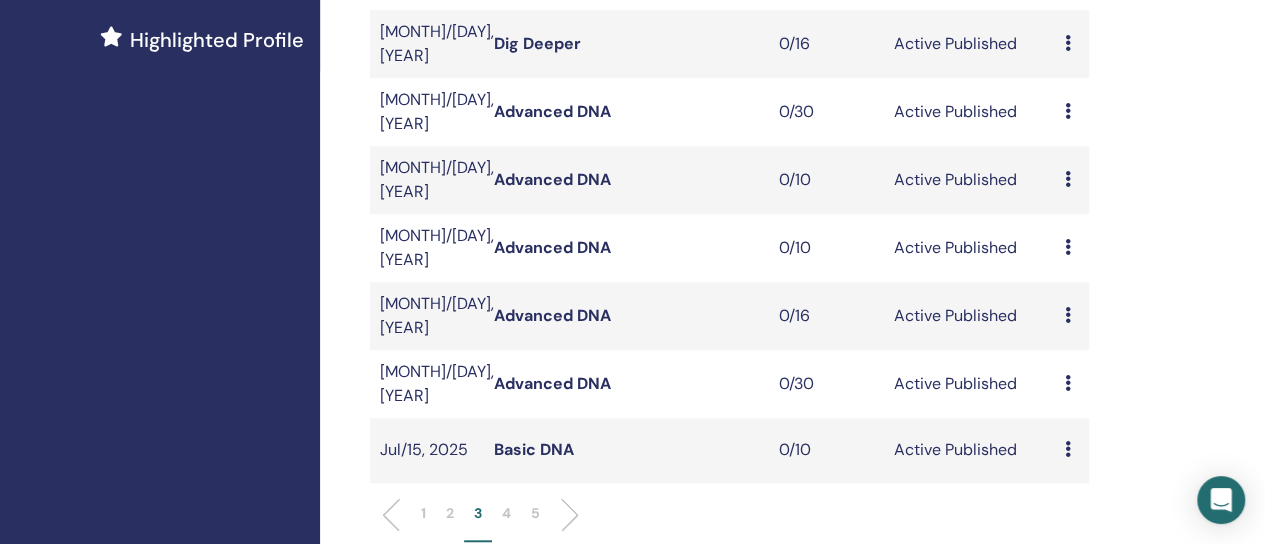 scroll, scrollTop: 578, scrollLeft: 0, axis: vertical 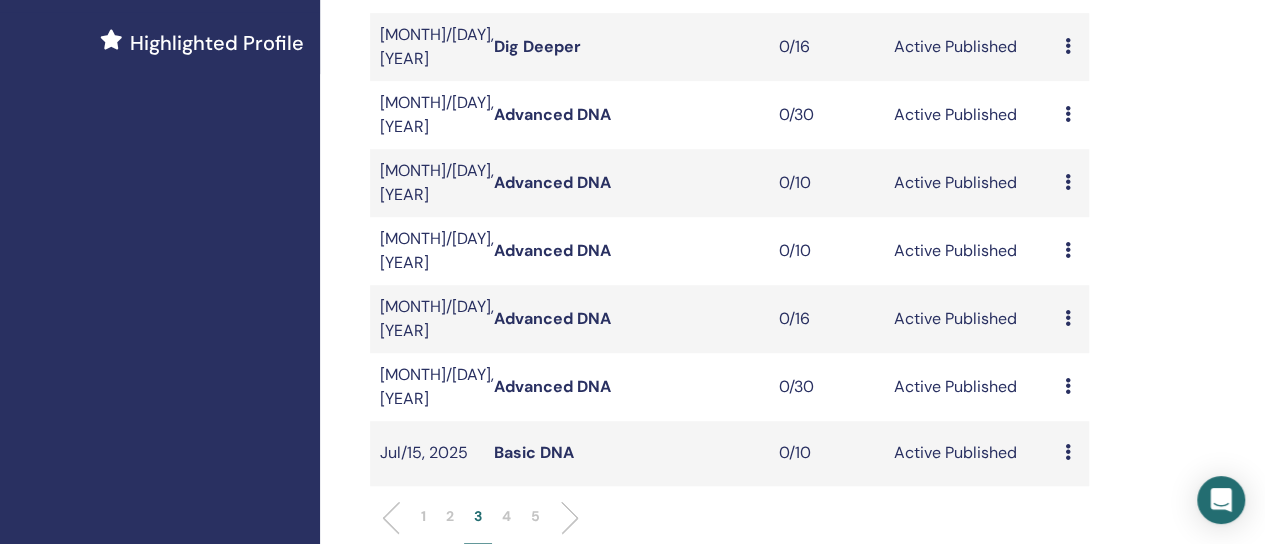 click at bounding box center (1067, 250) 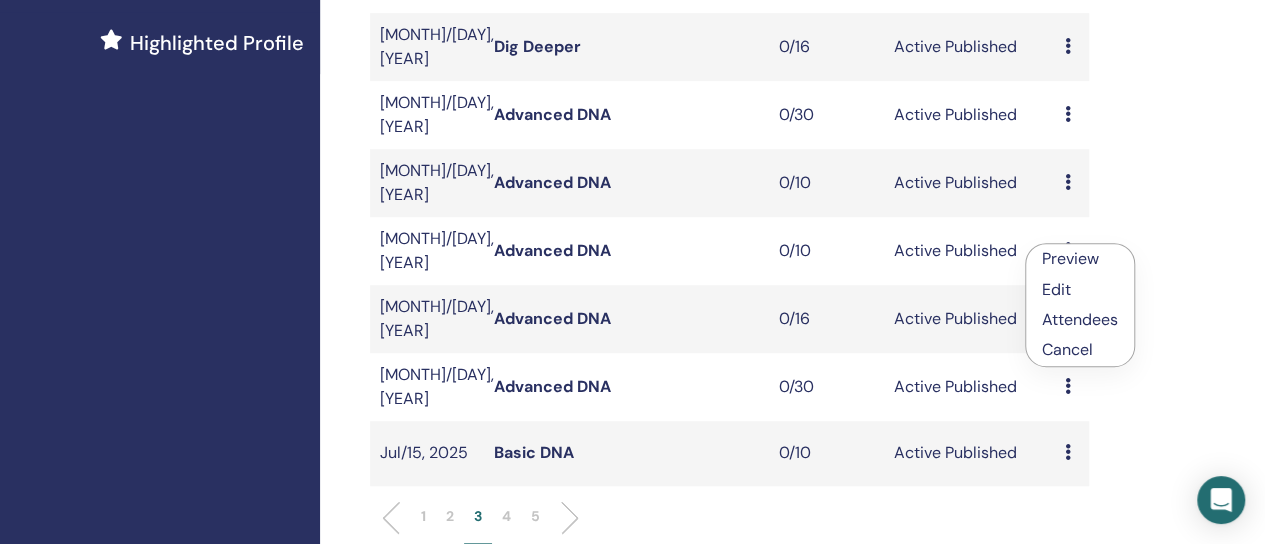 click on "Preview" at bounding box center (1070, 258) 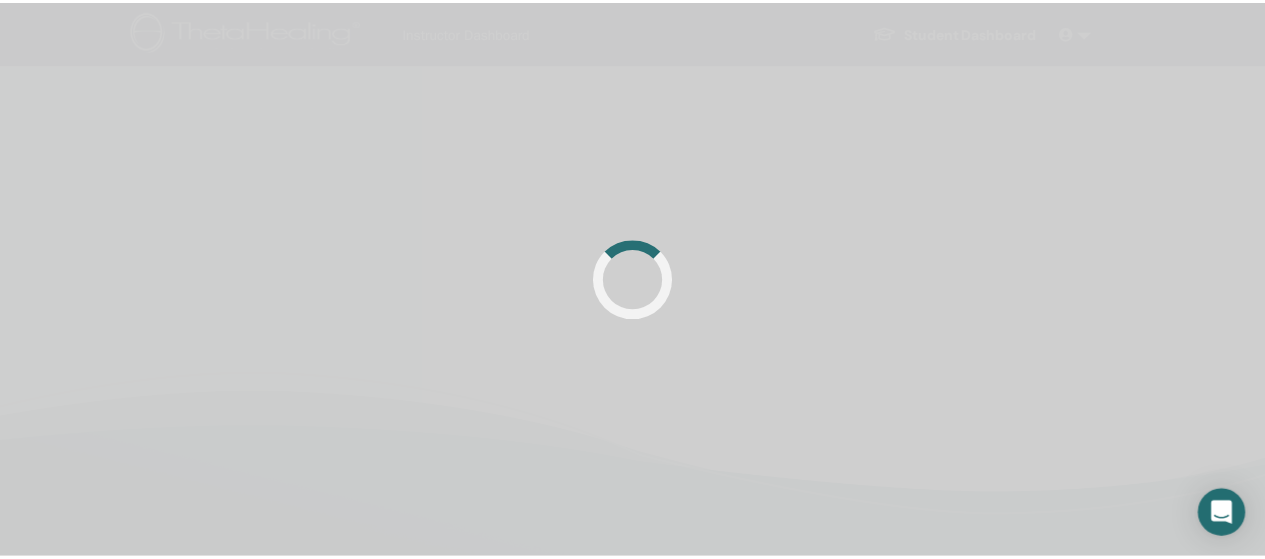 scroll, scrollTop: 0, scrollLeft: 0, axis: both 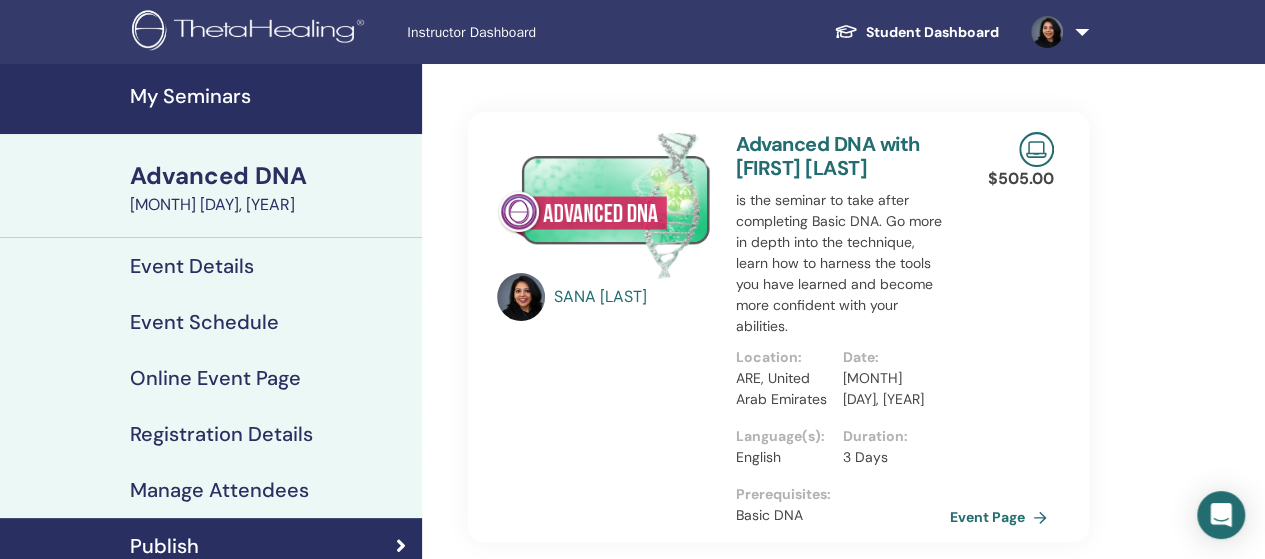 click on "My Seminars" at bounding box center [270, 96] 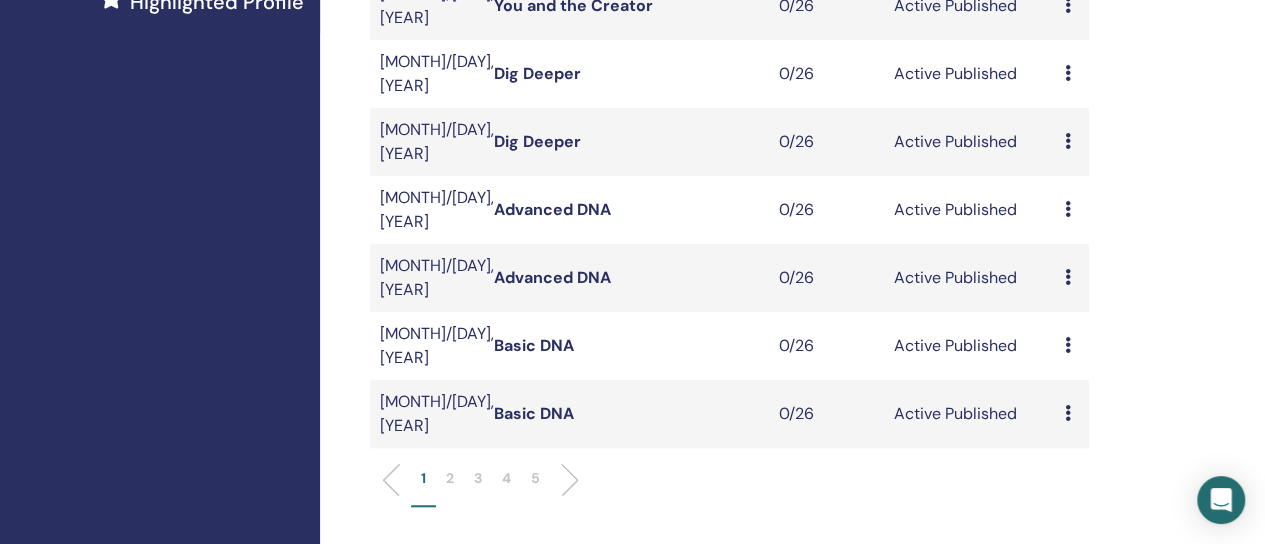 scroll, scrollTop: 620, scrollLeft: 0, axis: vertical 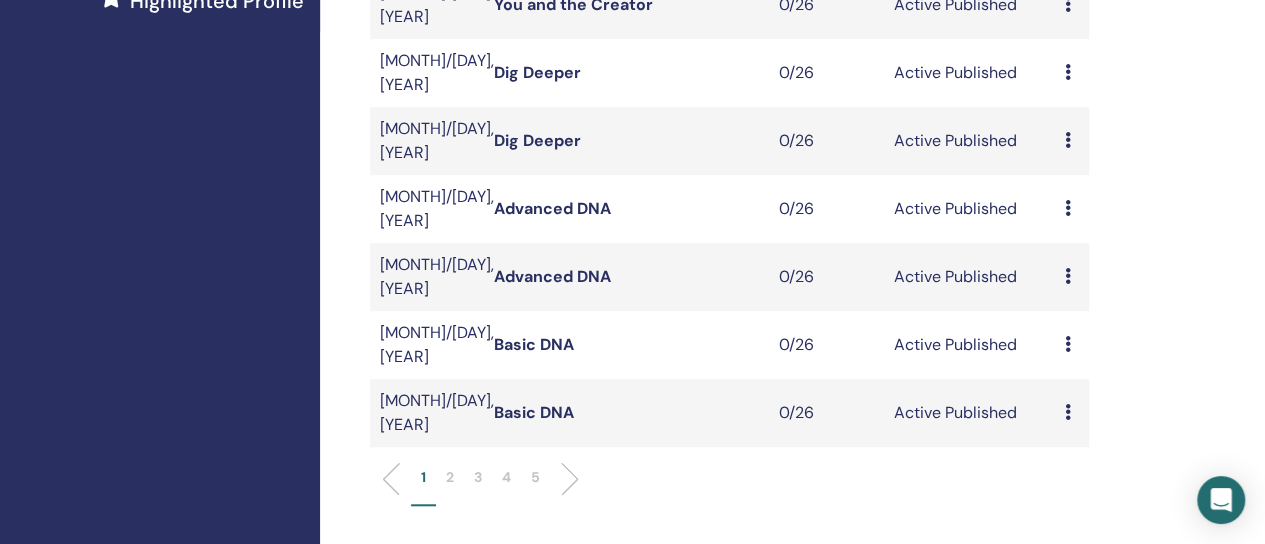 click on "3" at bounding box center [478, 477] 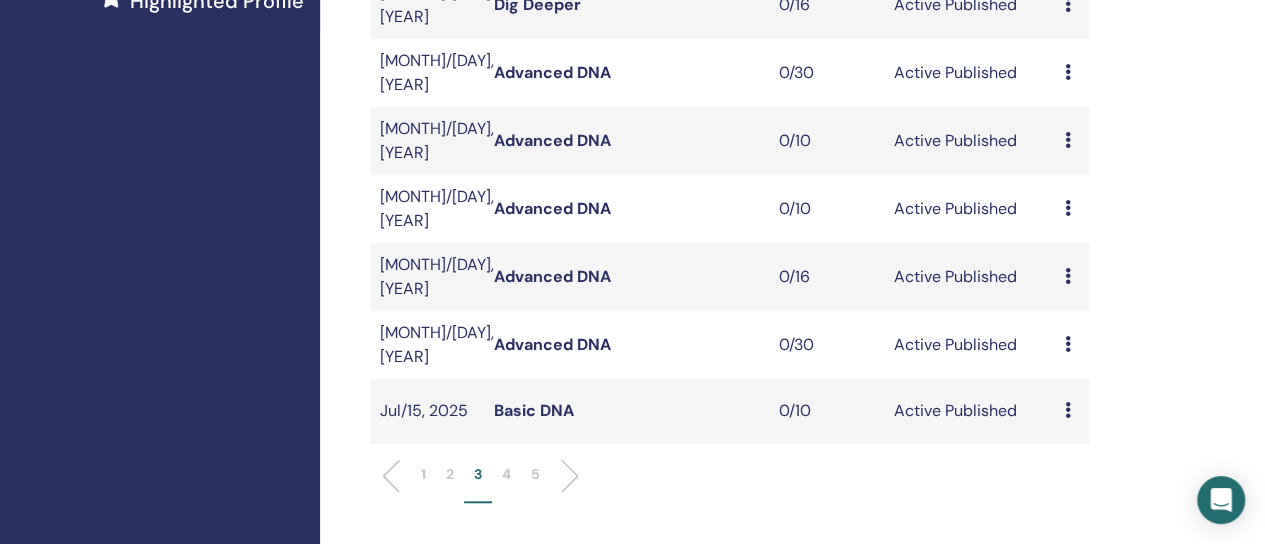 click at bounding box center (1067, 276) 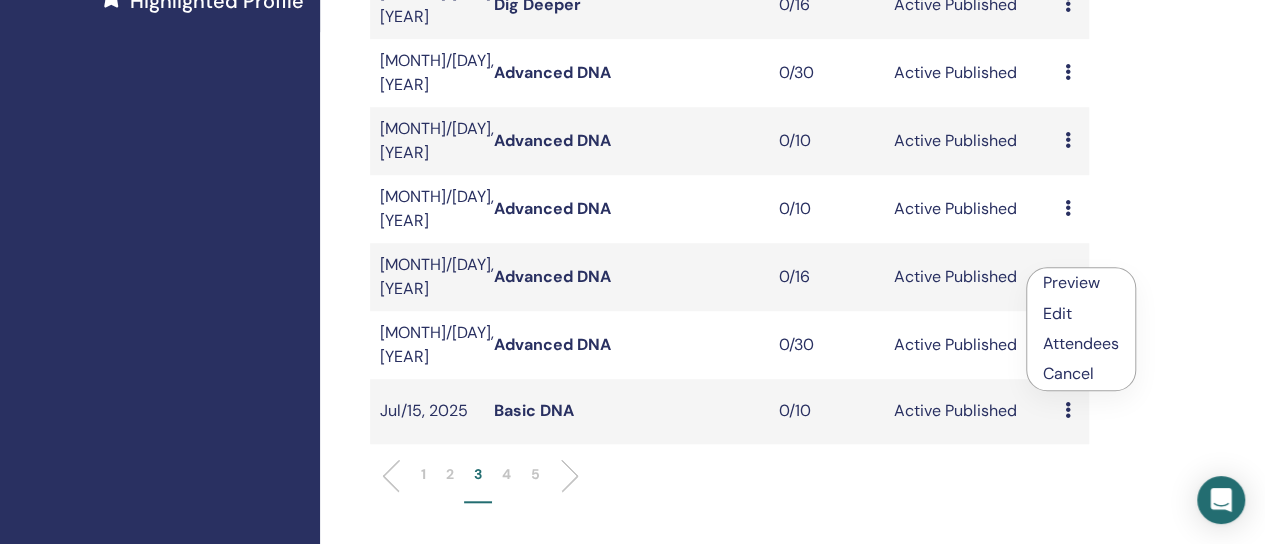 click on "Active Published" at bounding box center [968, 345] 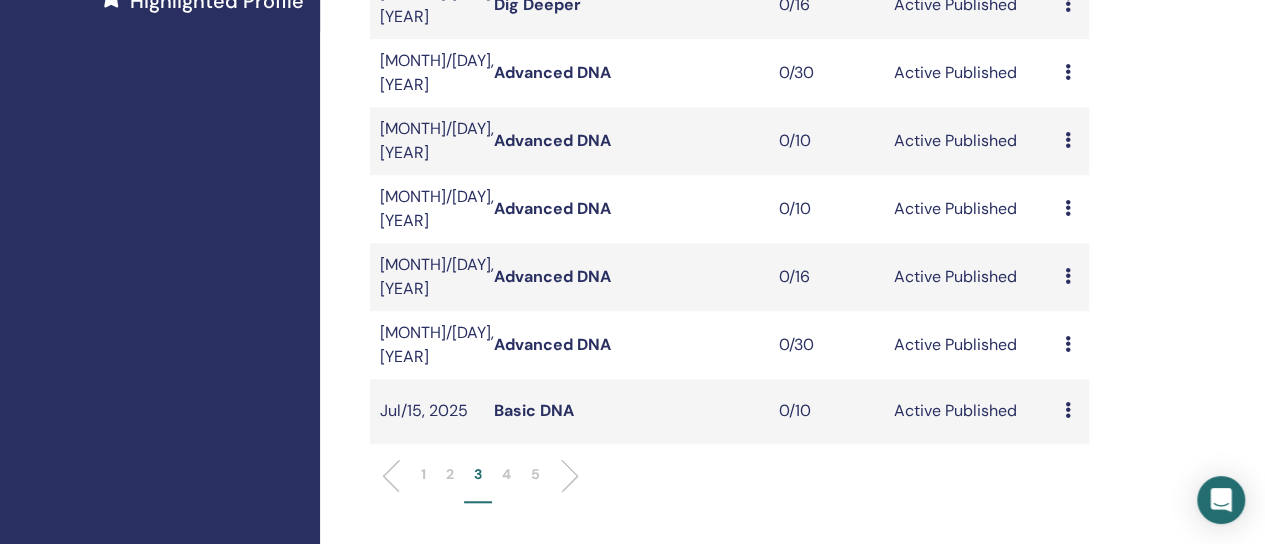 click at bounding box center (1067, 344) 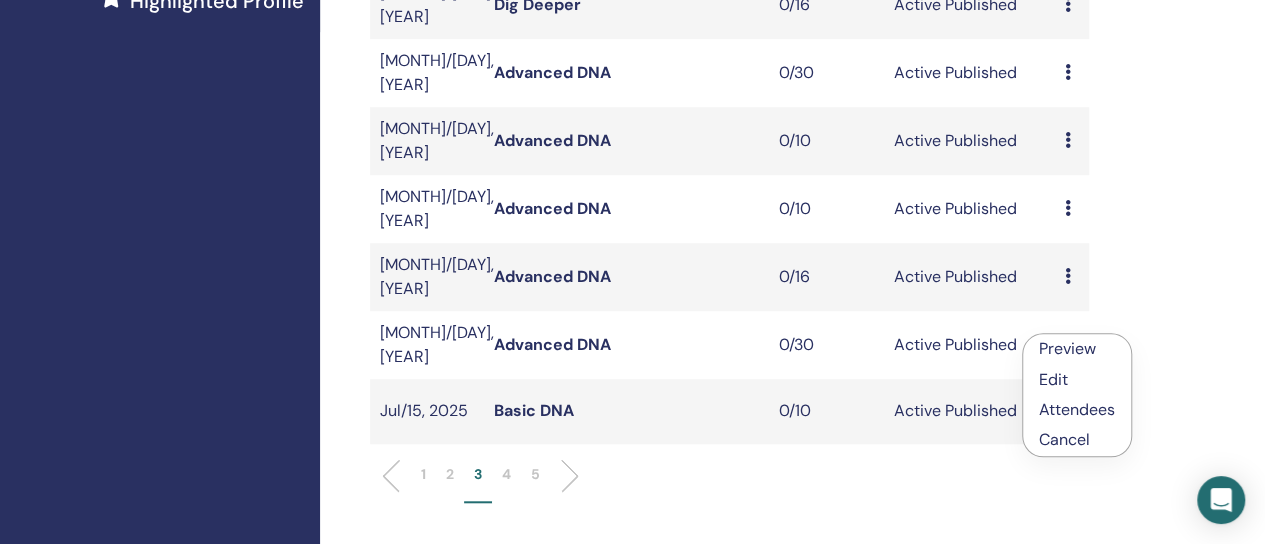 click on "Preview" at bounding box center (1067, 348) 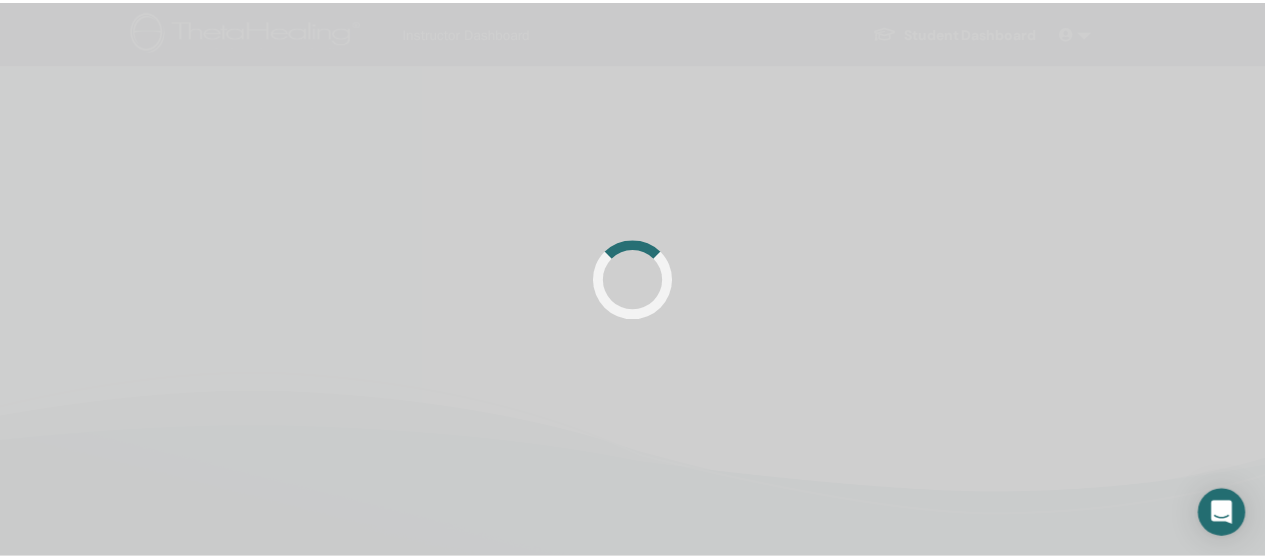 scroll, scrollTop: 0, scrollLeft: 0, axis: both 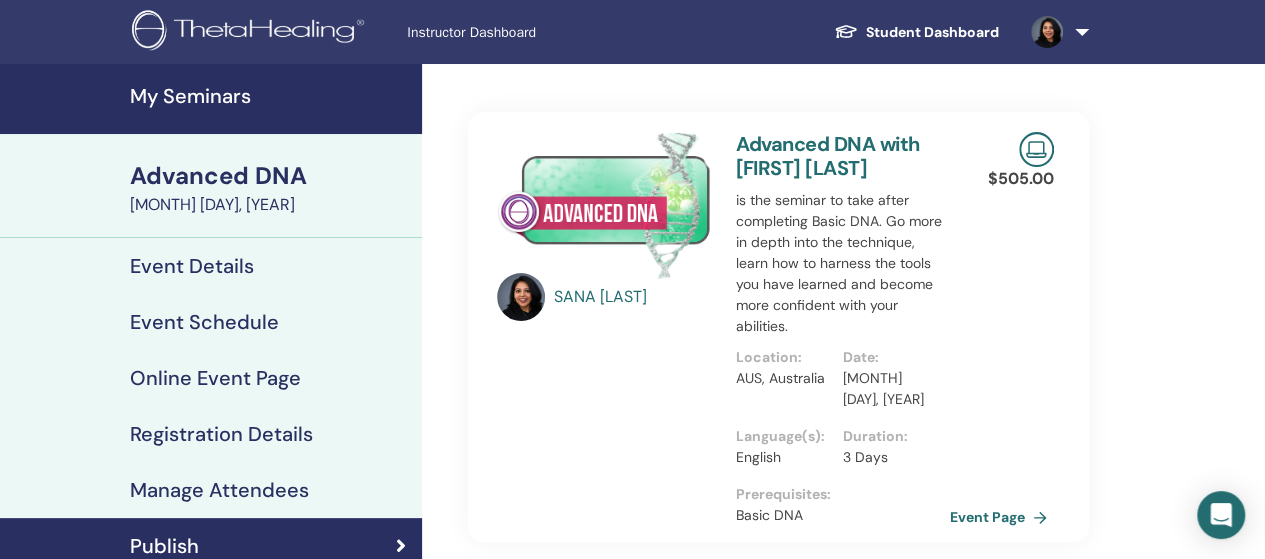 click on "My Seminars" at bounding box center [270, 96] 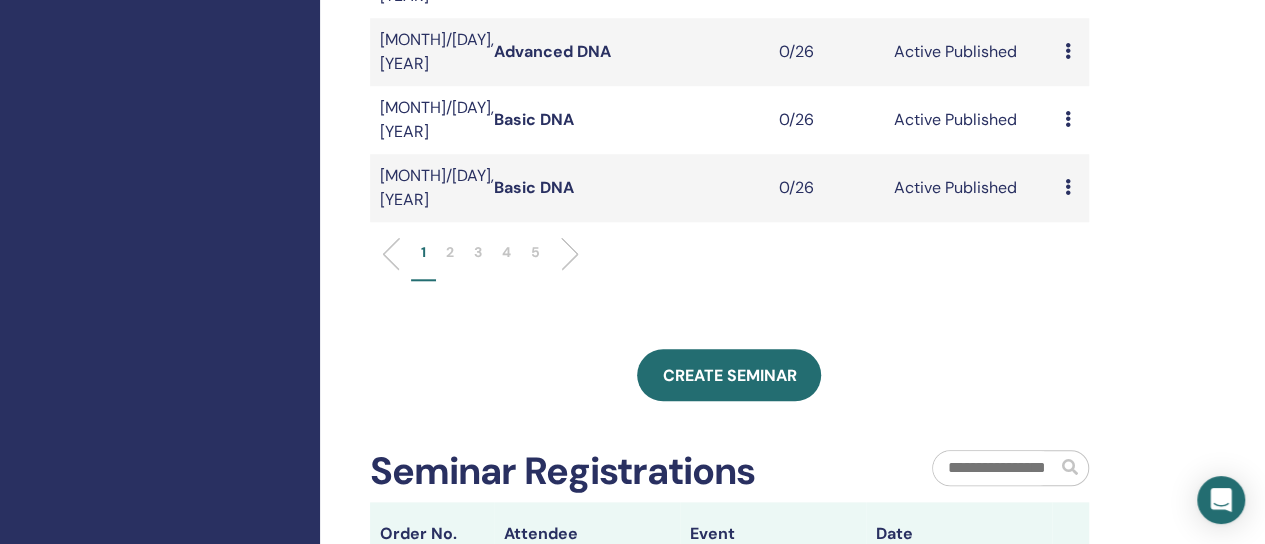 scroll, scrollTop: 850, scrollLeft: 0, axis: vertical 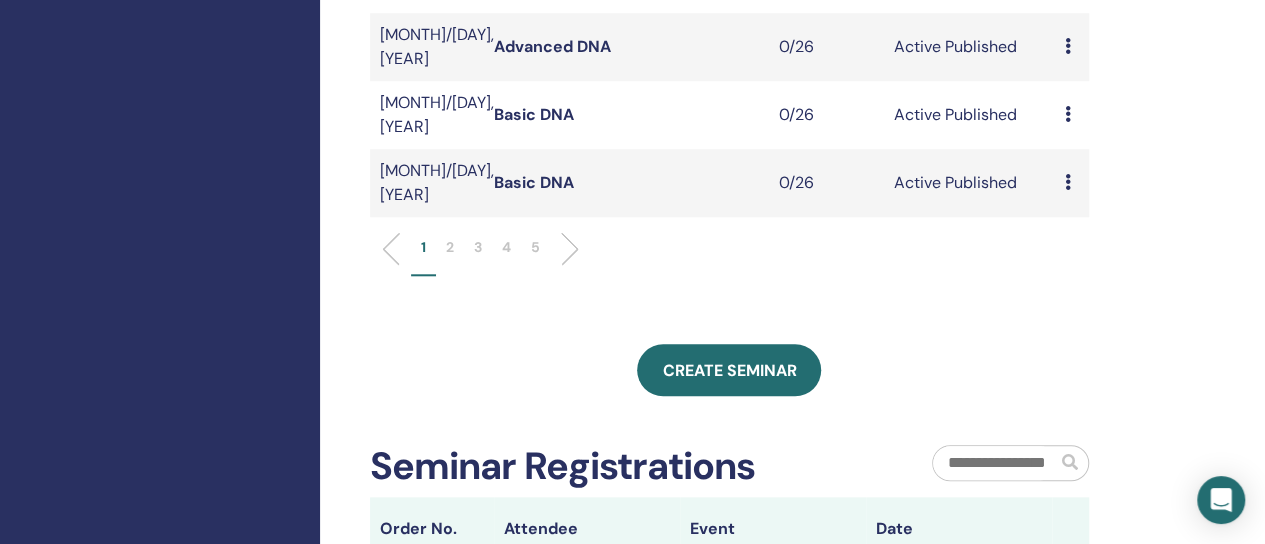 click on "3" at bounding box center [478, 256] 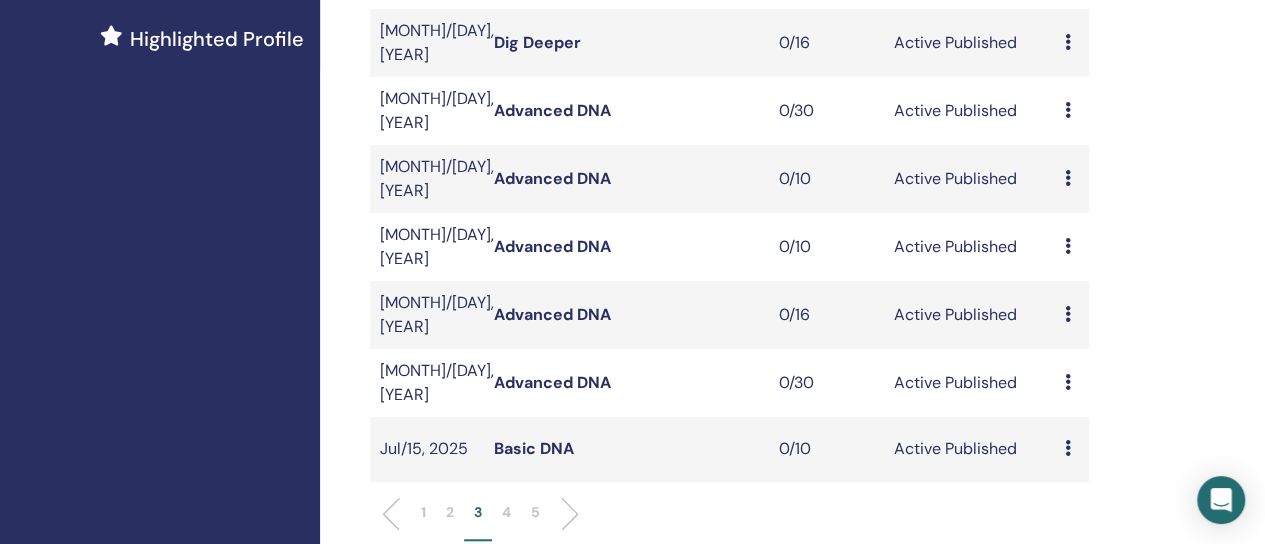 scroll, scrollTop: 570, scrollLeft: 0, axis: vertical 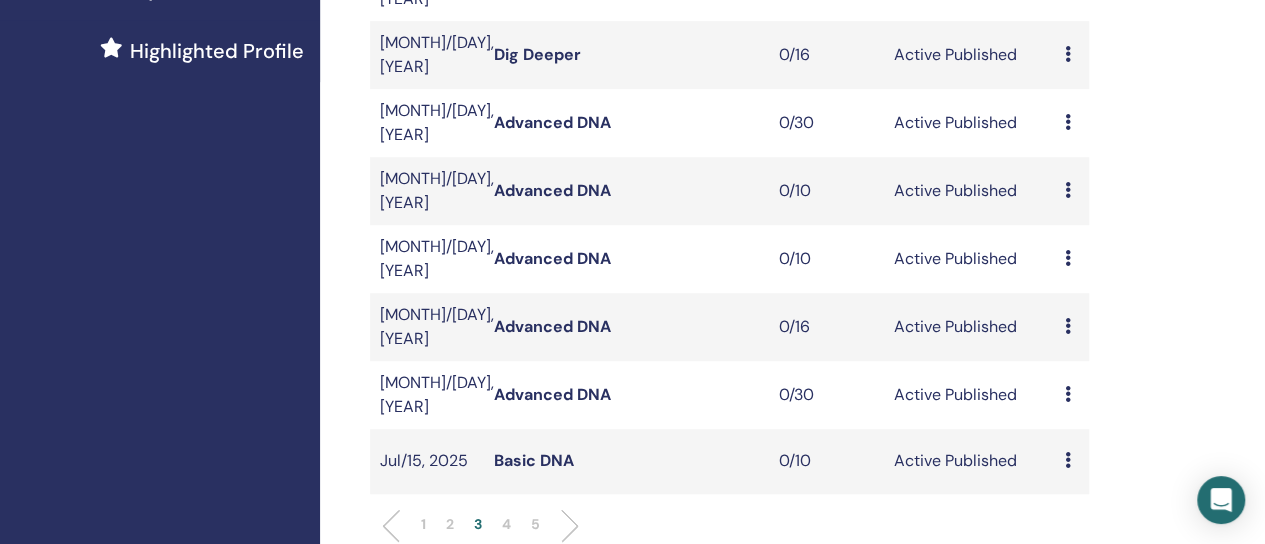 click at bounding box center (1067, 122) 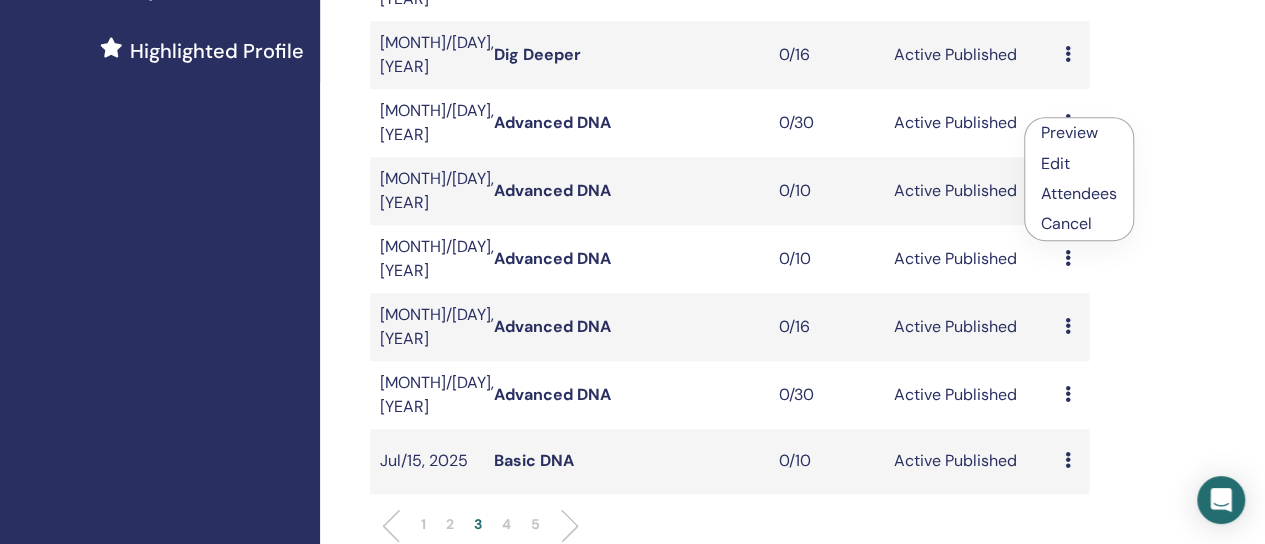 click on "Preview" at bounding box center (1069, 132) 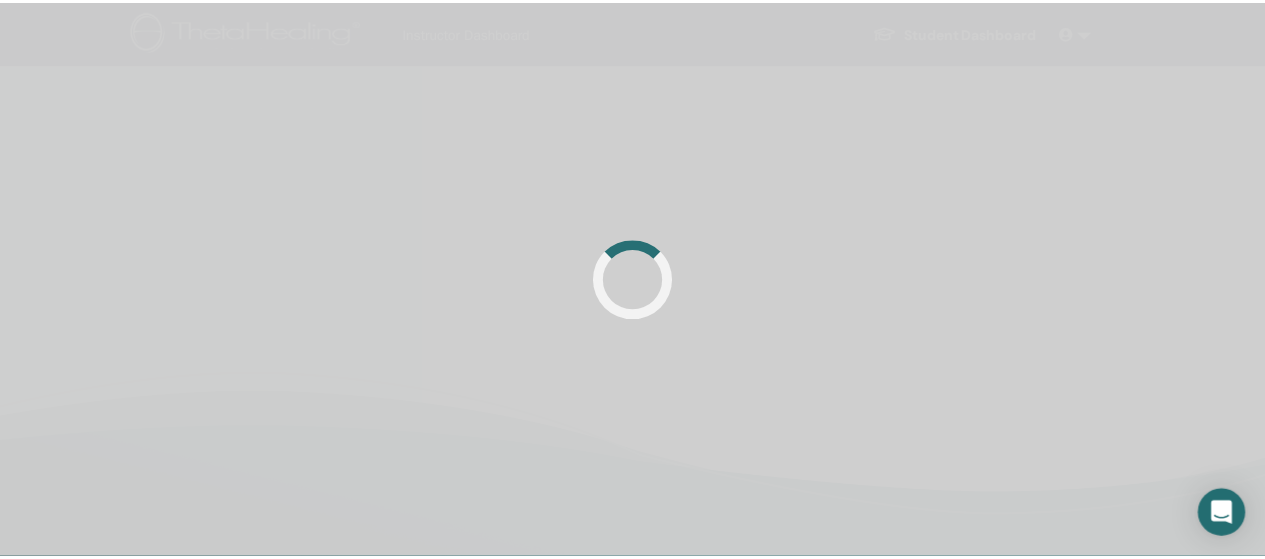 scroll, scrollTop: 0, scrollLeft: 0, axis: both 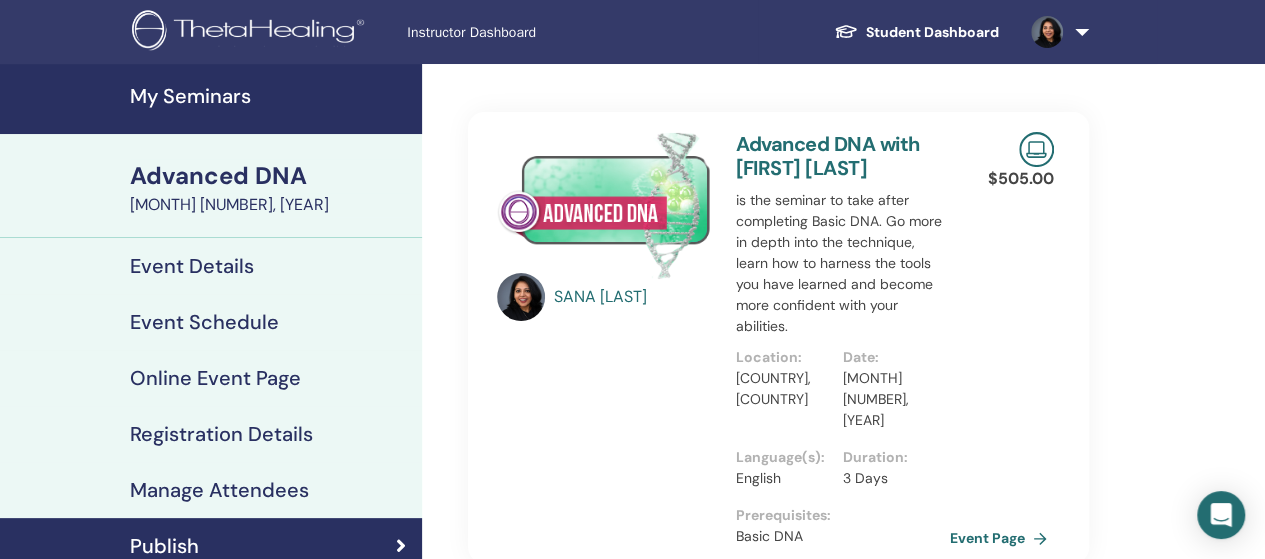 click on "My Seminars" at bounding box center [270, 96] 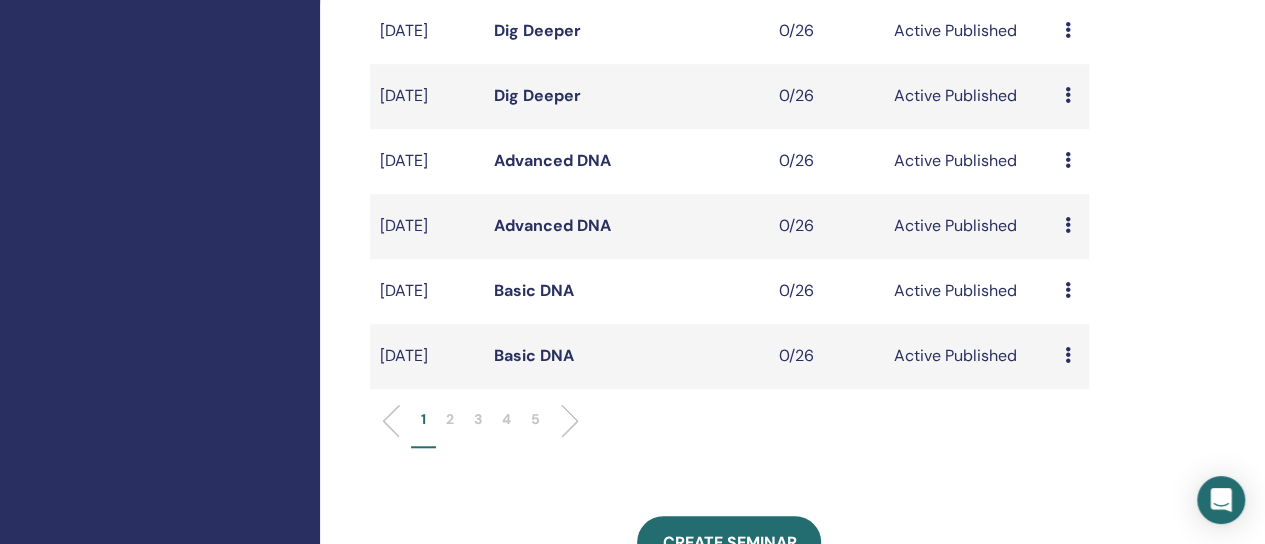 scroll, scrollTop: 662, scrollLeft: 0, axis: vertical 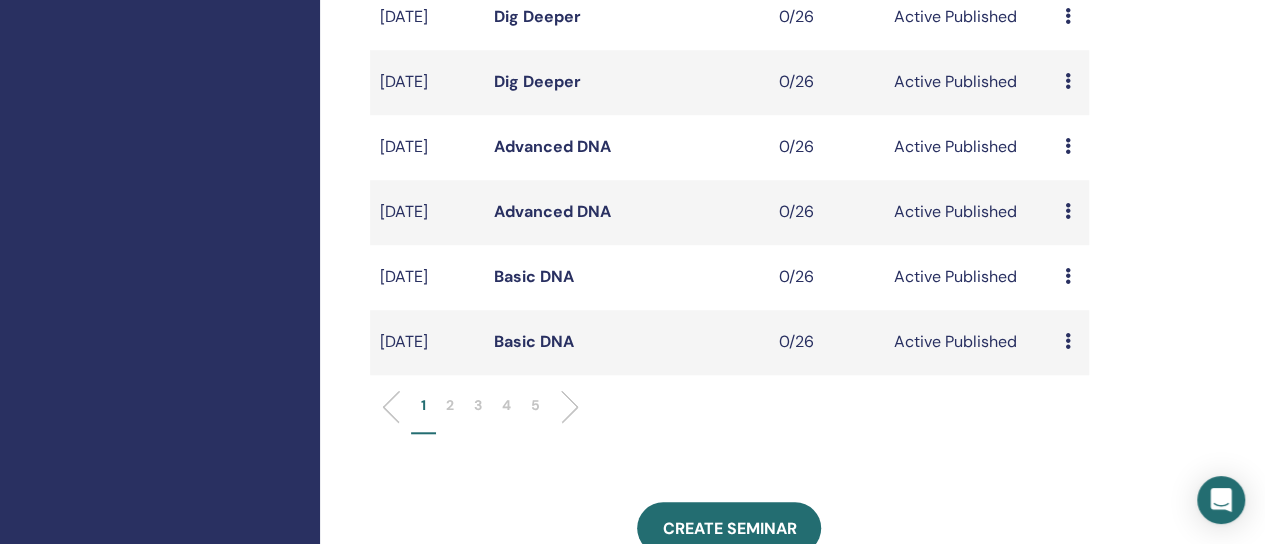 click on "3" at bounding box center [478, 414] 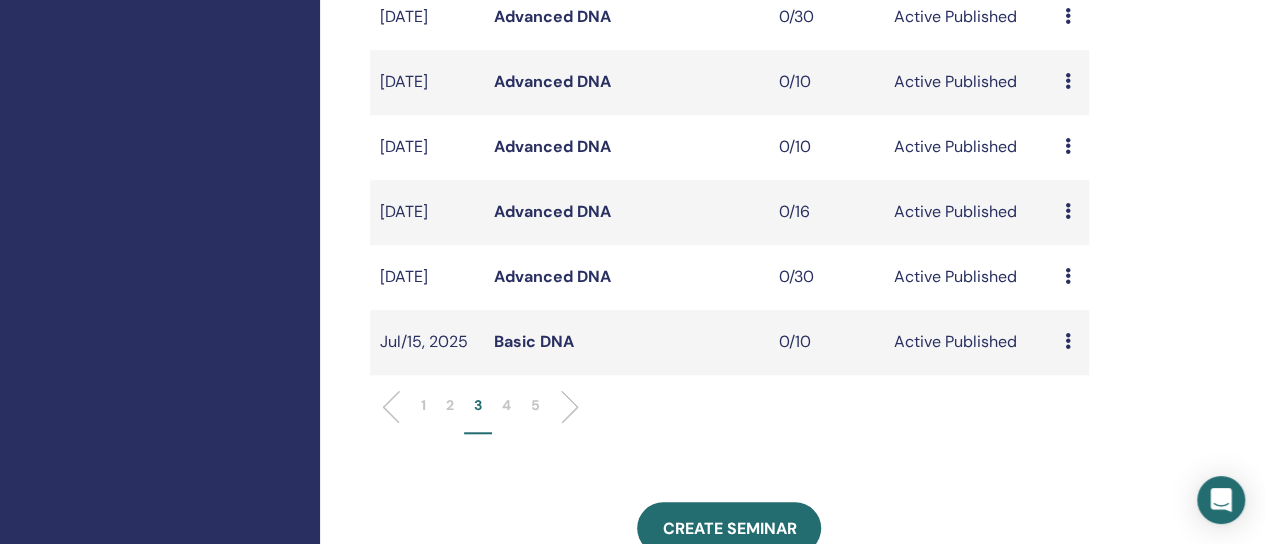 click at bounding box center (1067, 276) 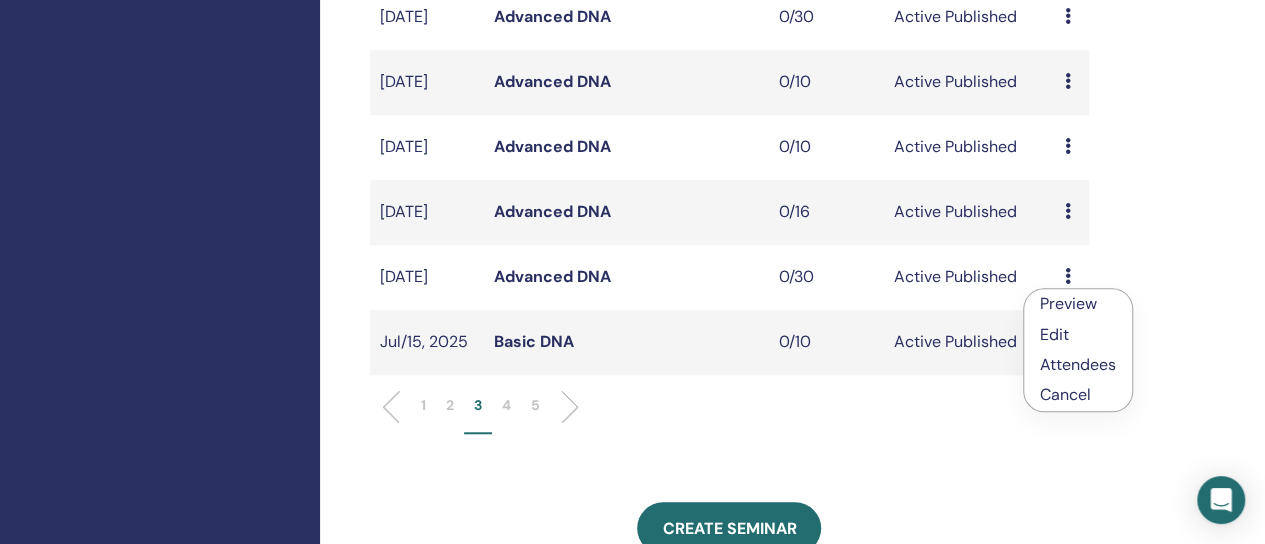 click on "Preview" at bounding box center (1068, 303) 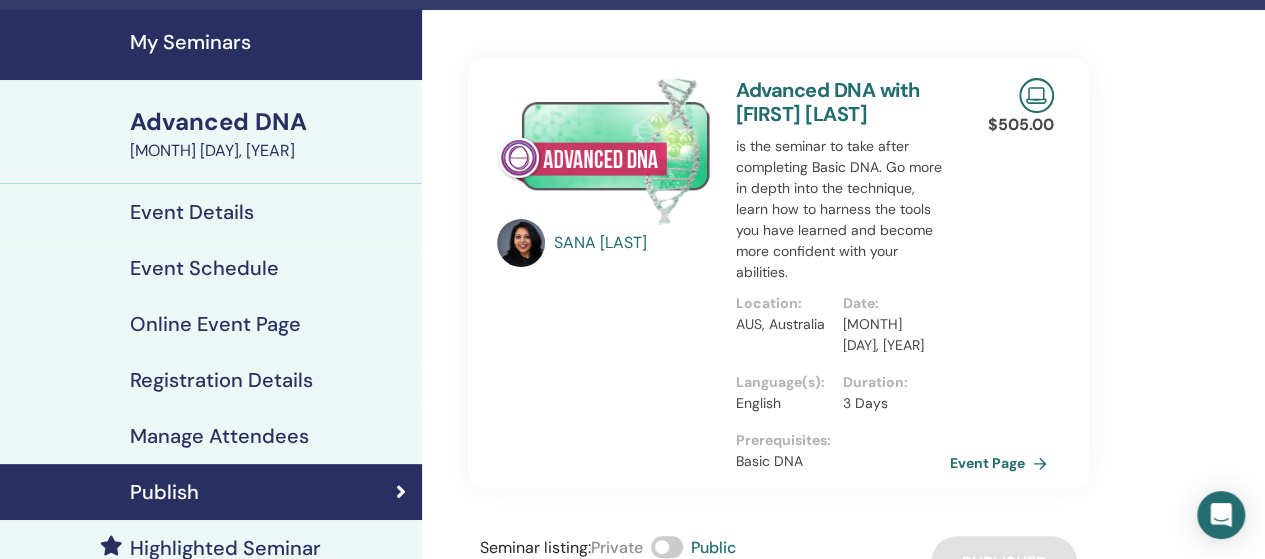 scroll, scrollTop: 60, scrollLeft: 0, axis: vertical 